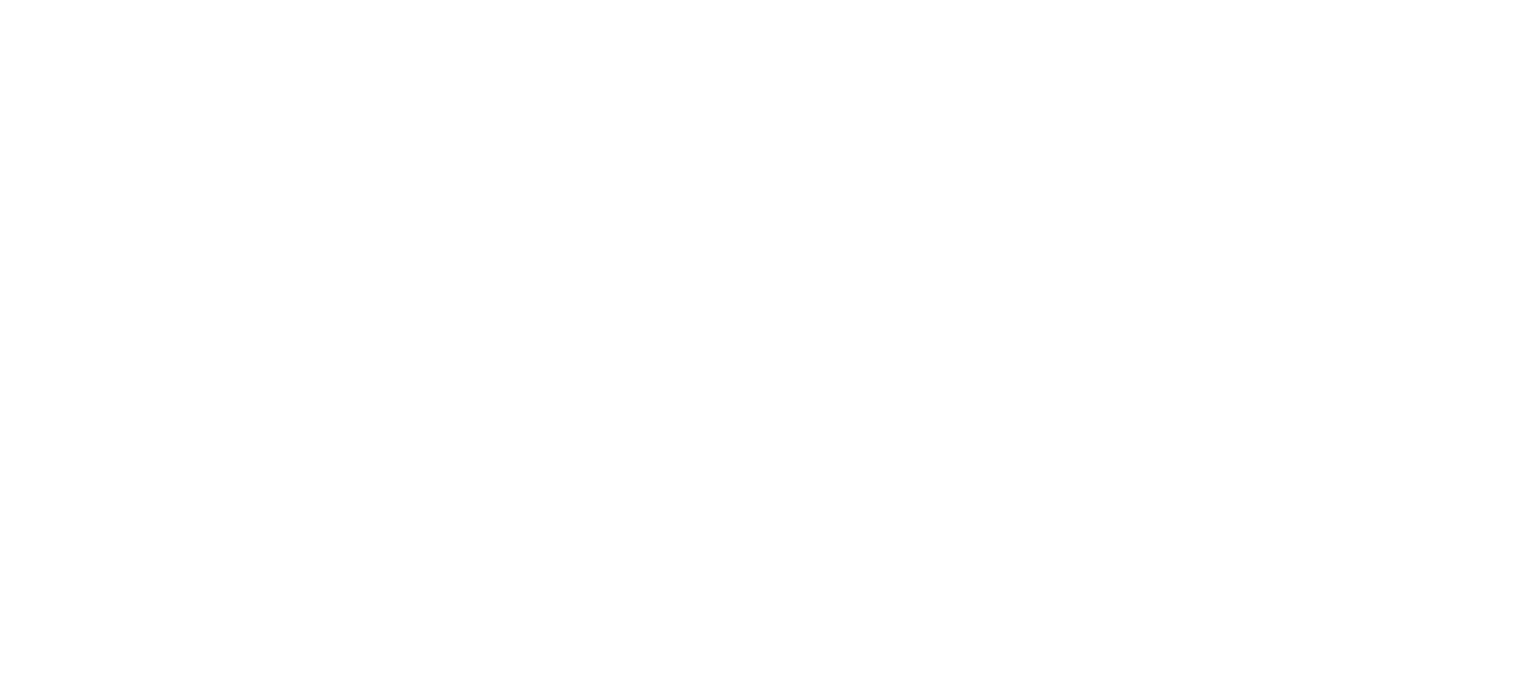scroll, scrollTop: 0, scrollLeft: 0, axis: both 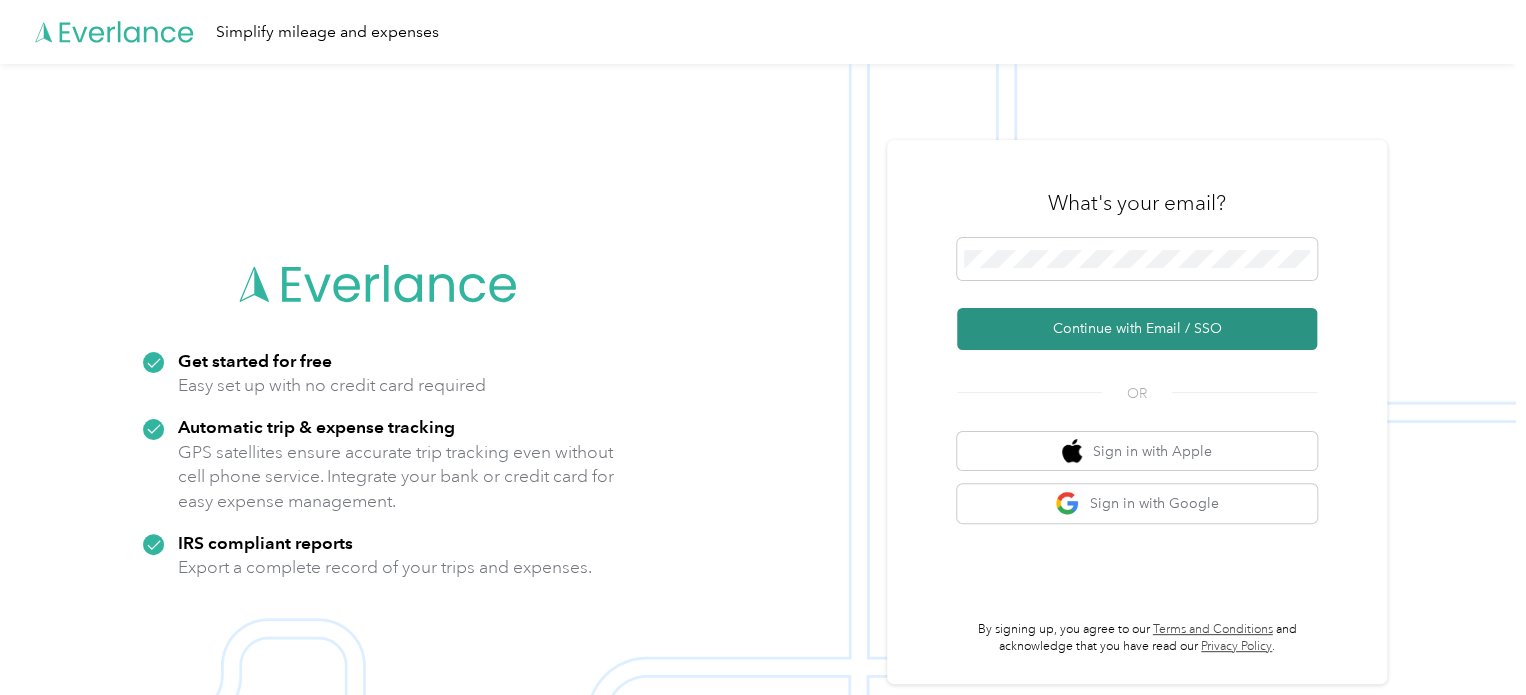 click on "Continue with Email / SSO" at bounding box center [1137, 329] 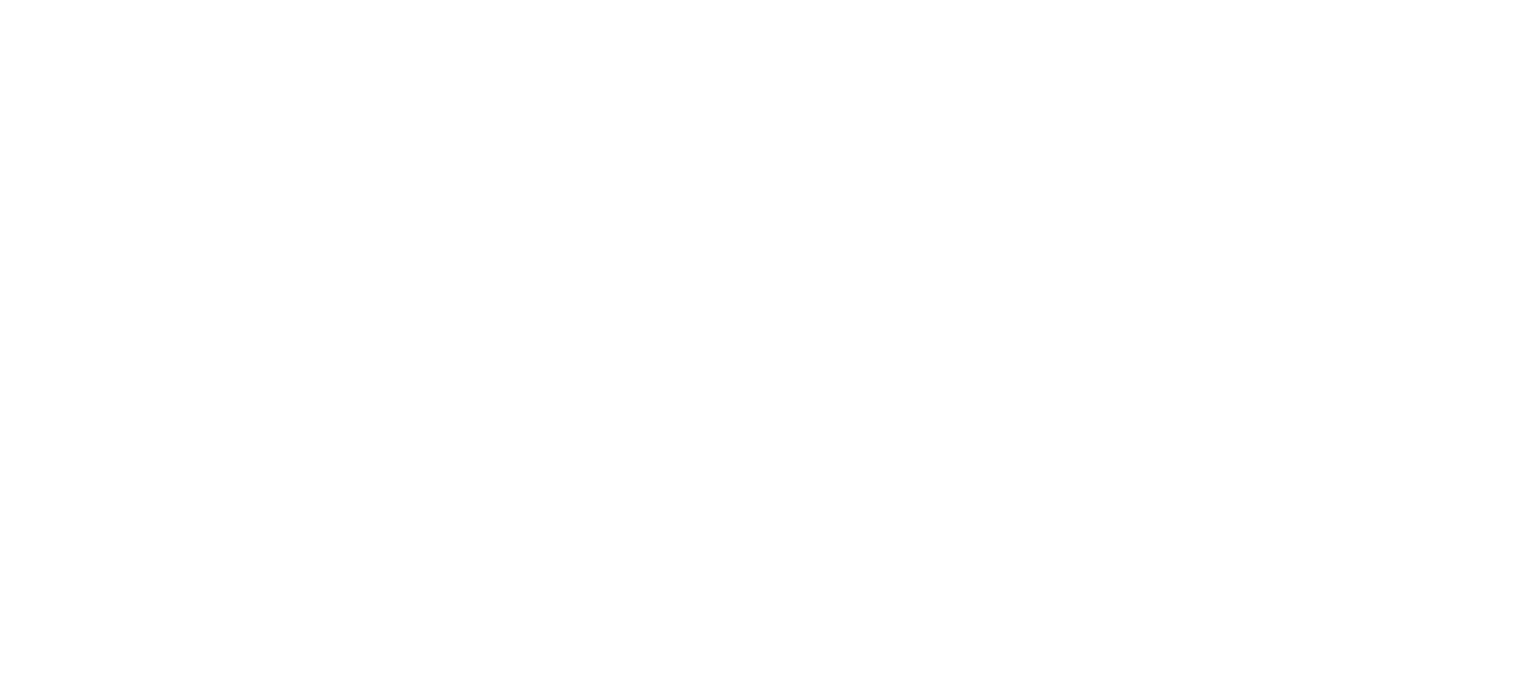 scroll, scrollTop: 0, scrollLeft: 0, axis: both 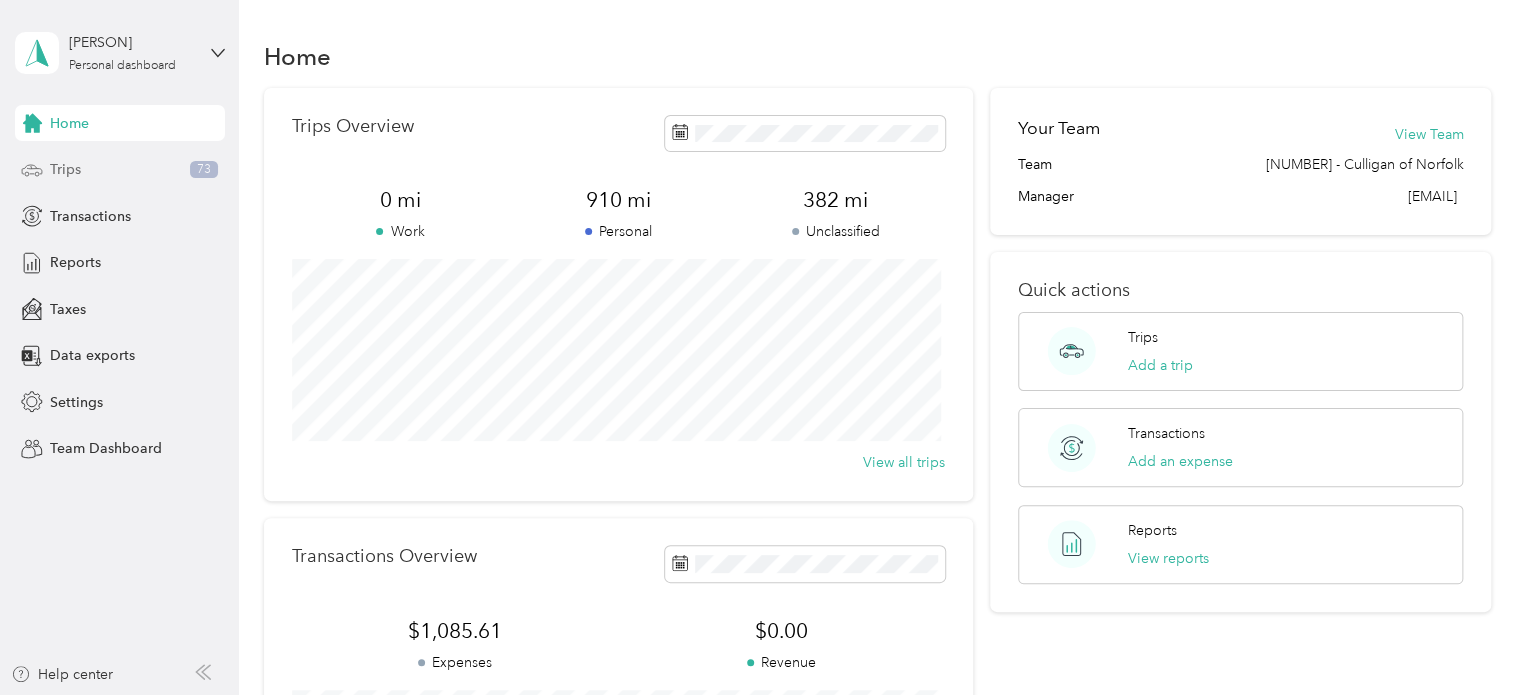 click on "Trips" at bounding box center (65, 169) 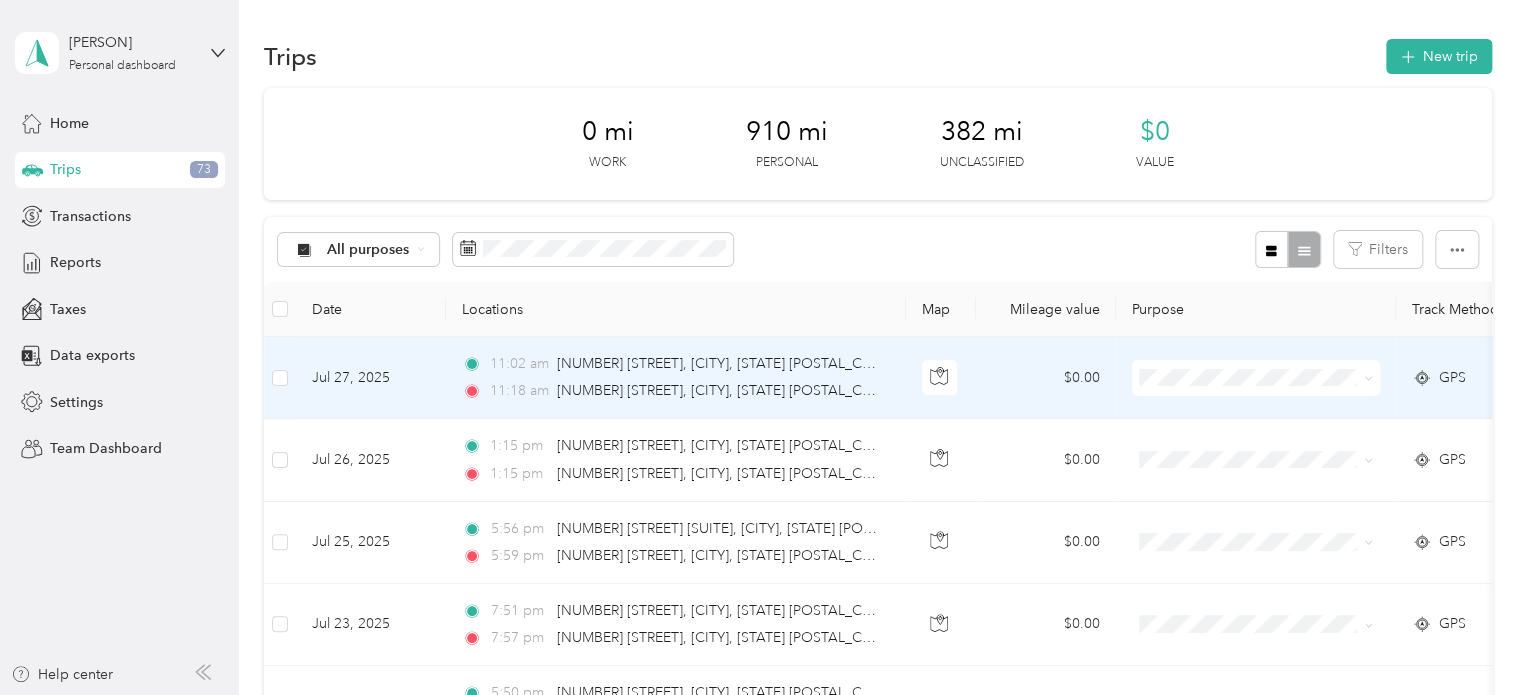 click 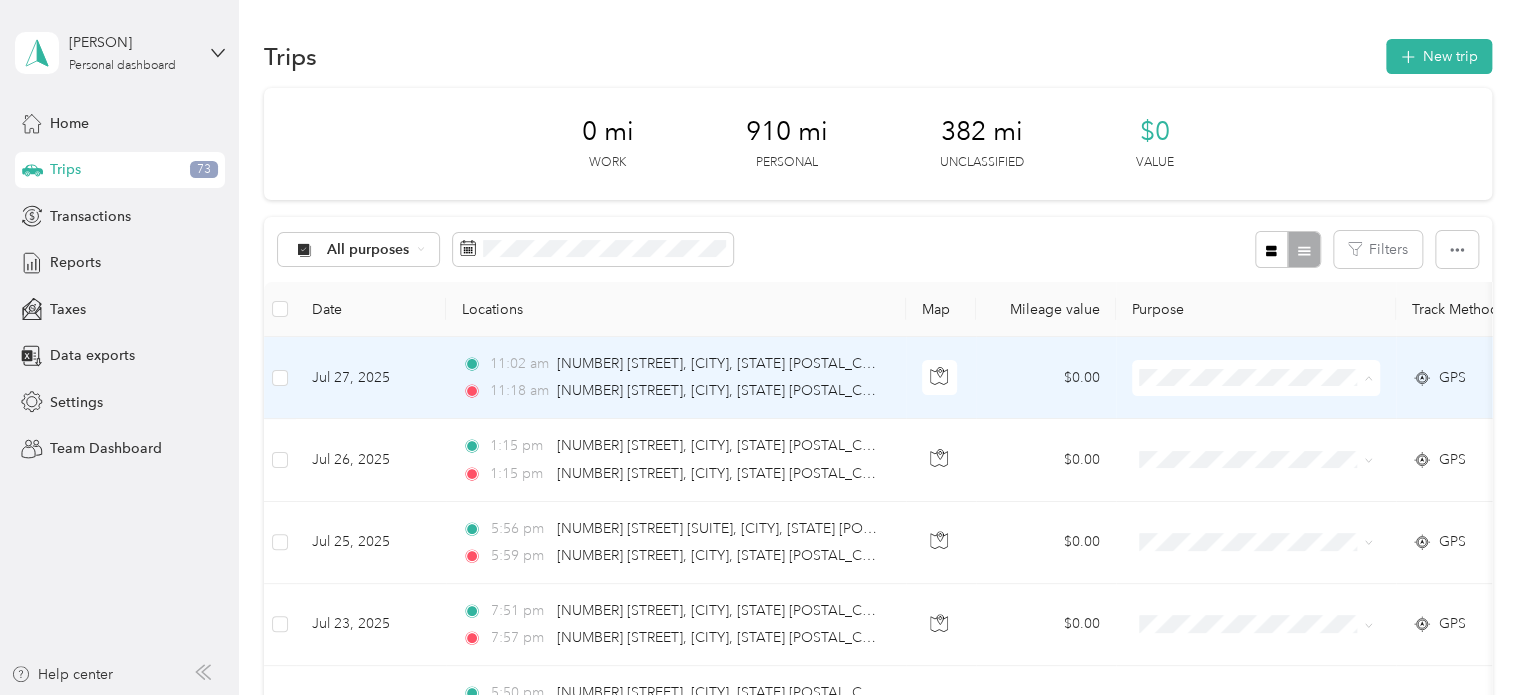 click on "Personal" at bounding box center (1273, 414) 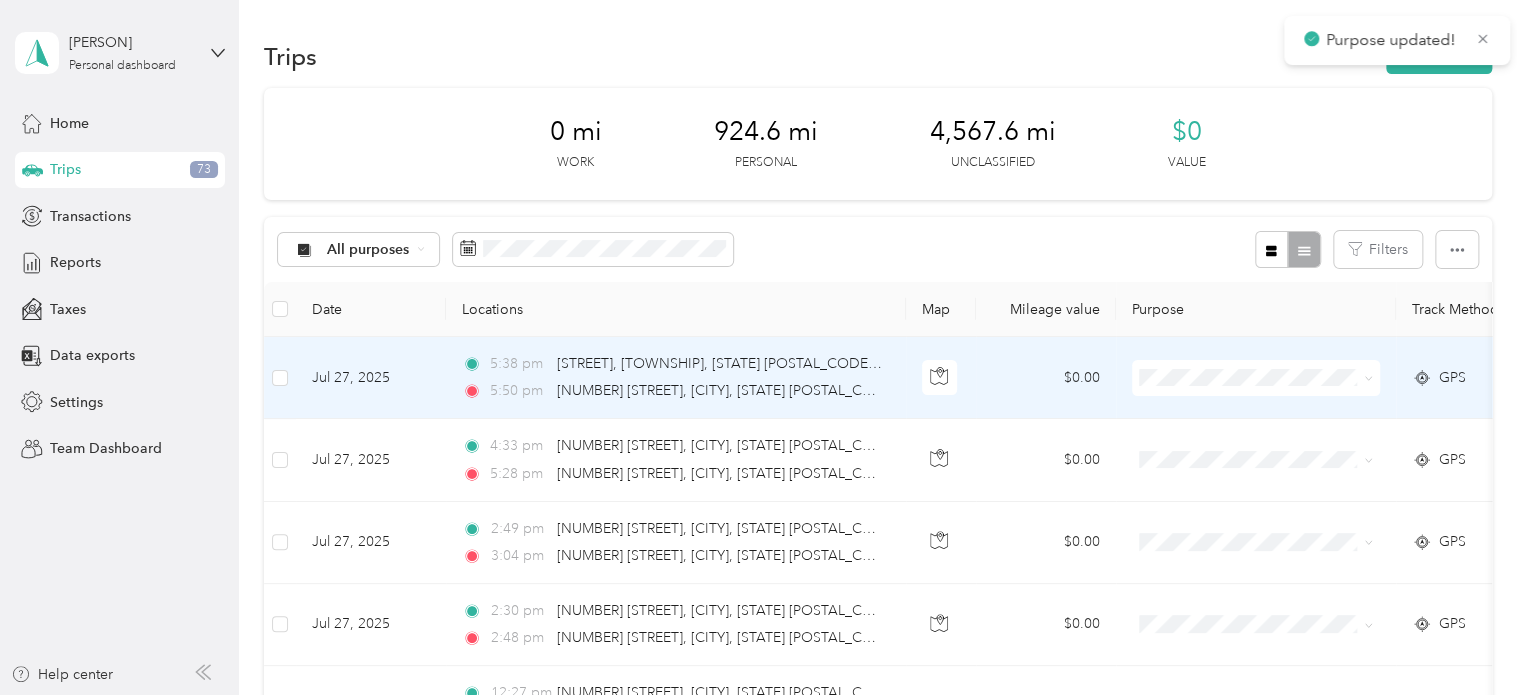 click 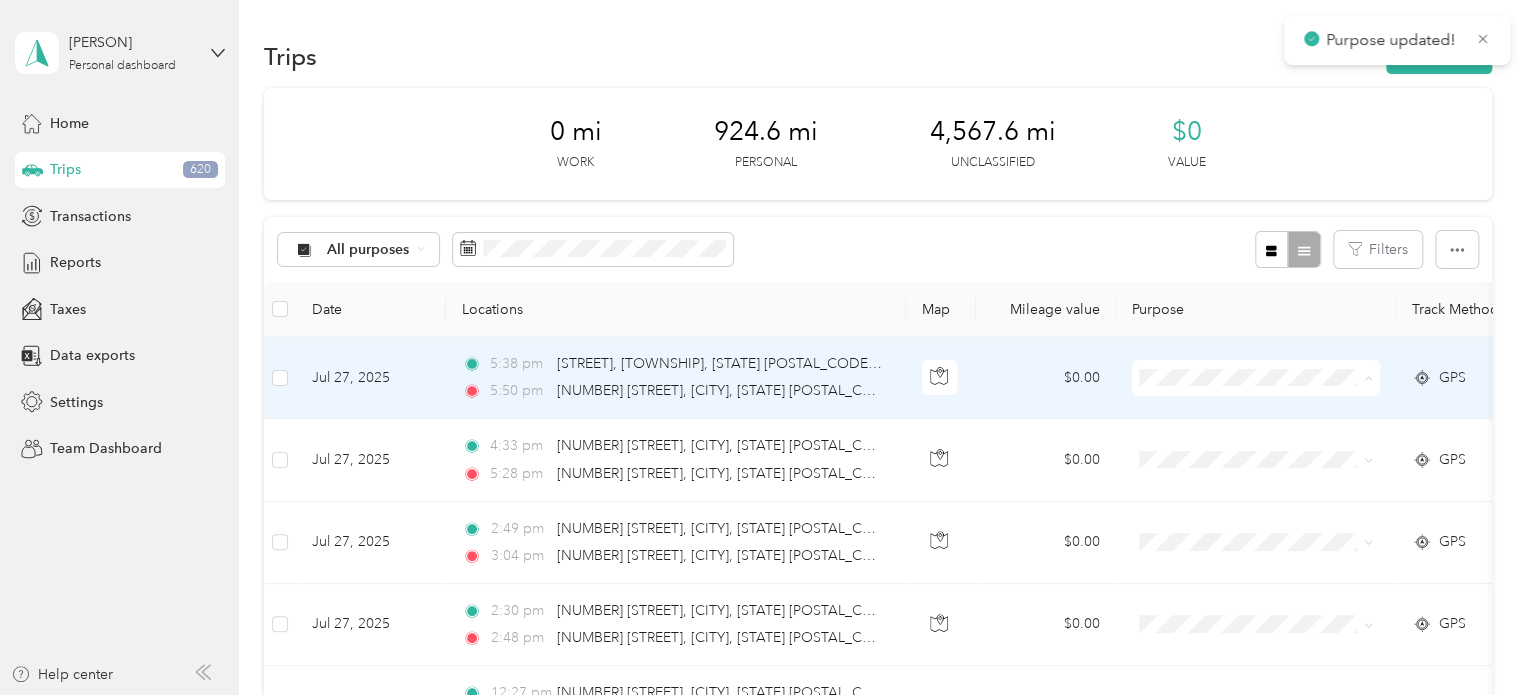 click on "Personal" at bounding box center [1273, 414] 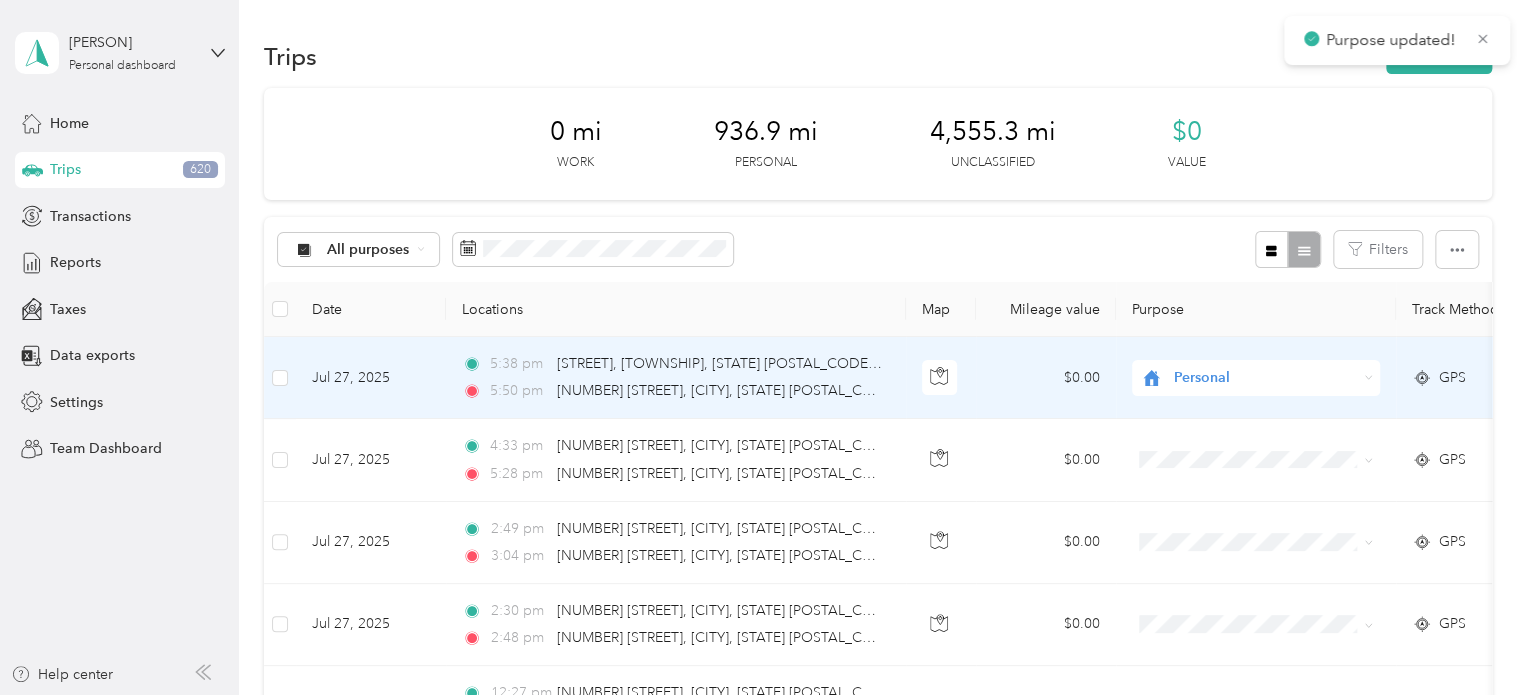 click 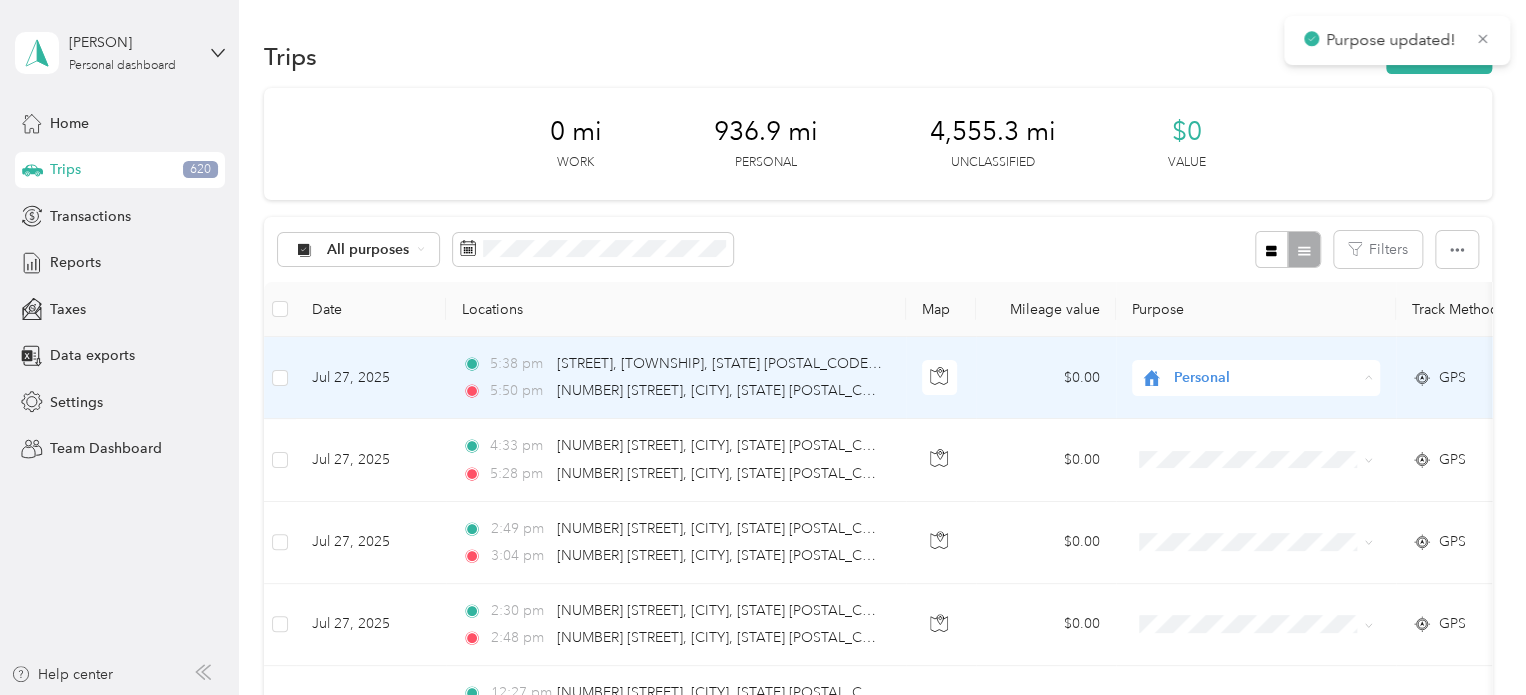click on "Personal" at bounding box center (1262, 414) 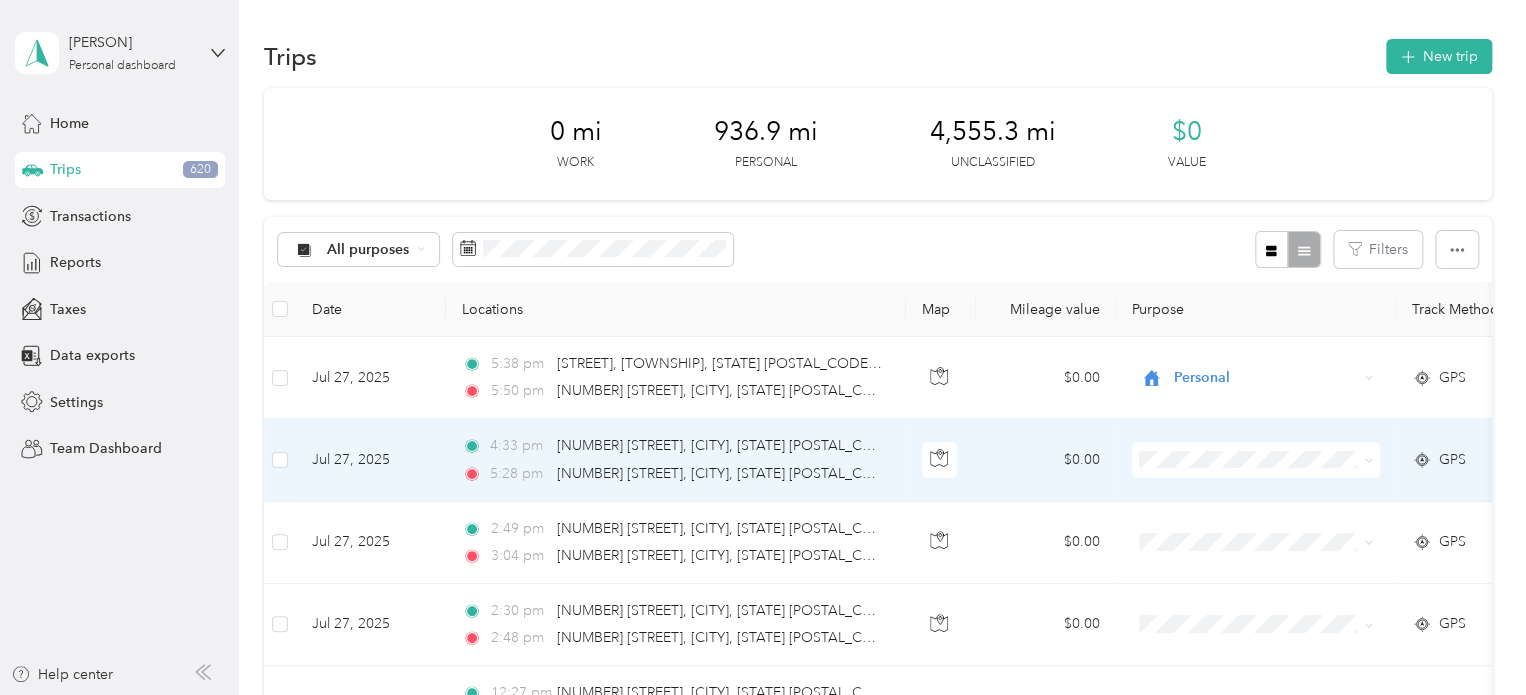 click 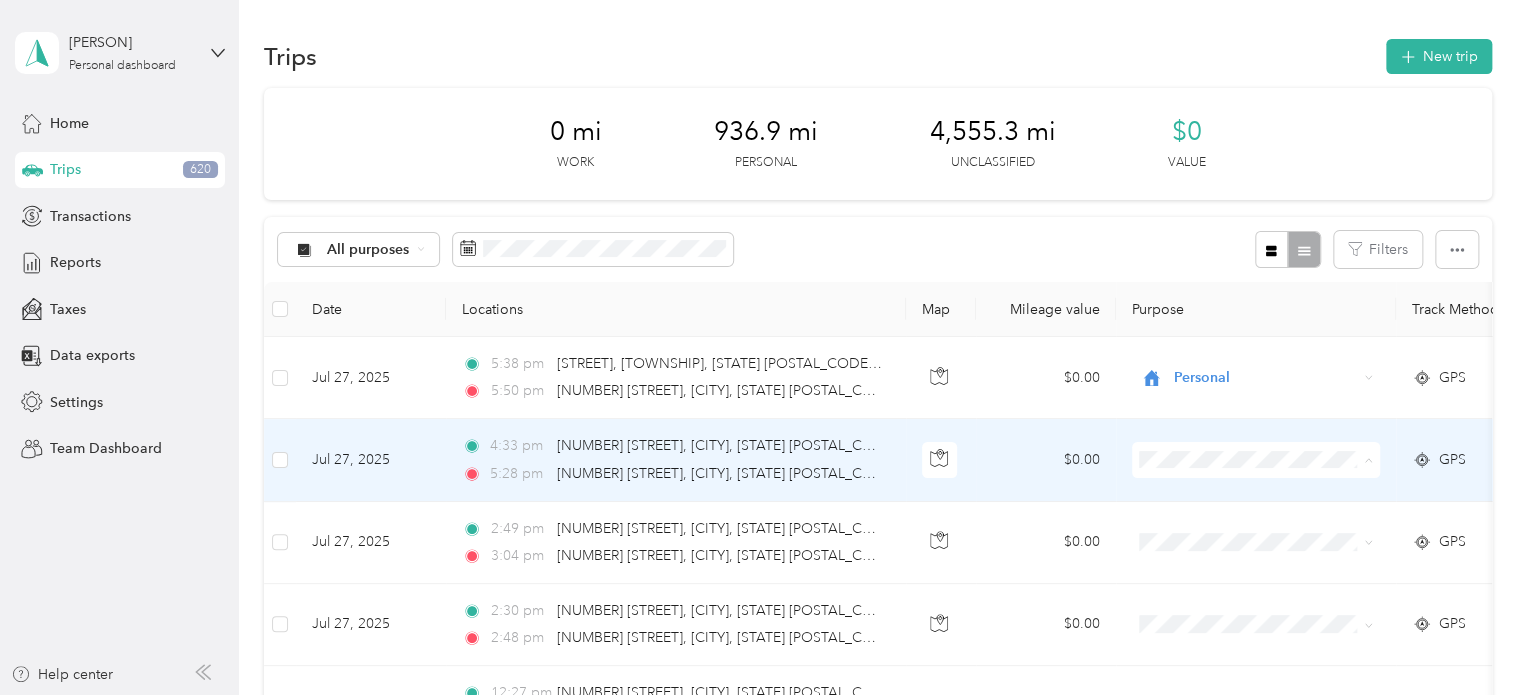 click on "Personal" at bounding box center (1273, 496) 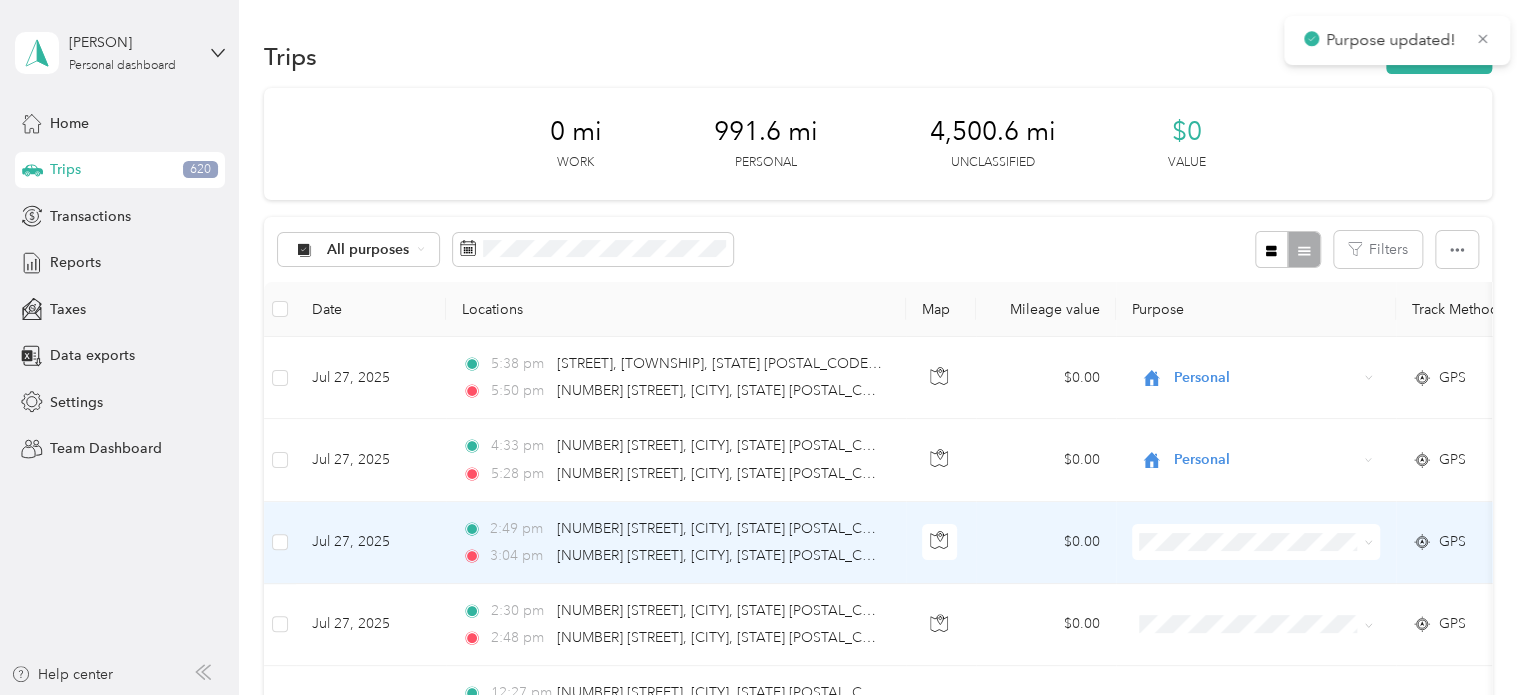 click 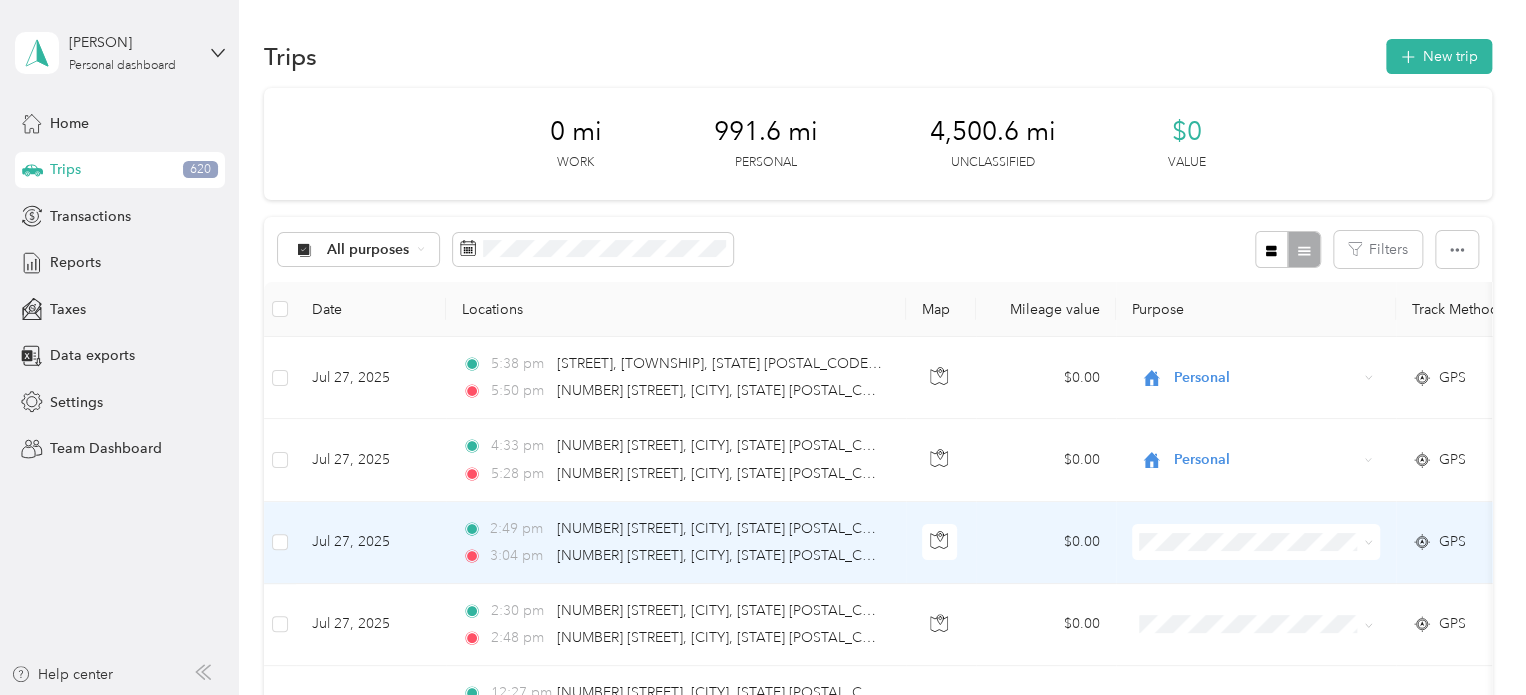 click on "Personal" at bounding box center (1273, 574) 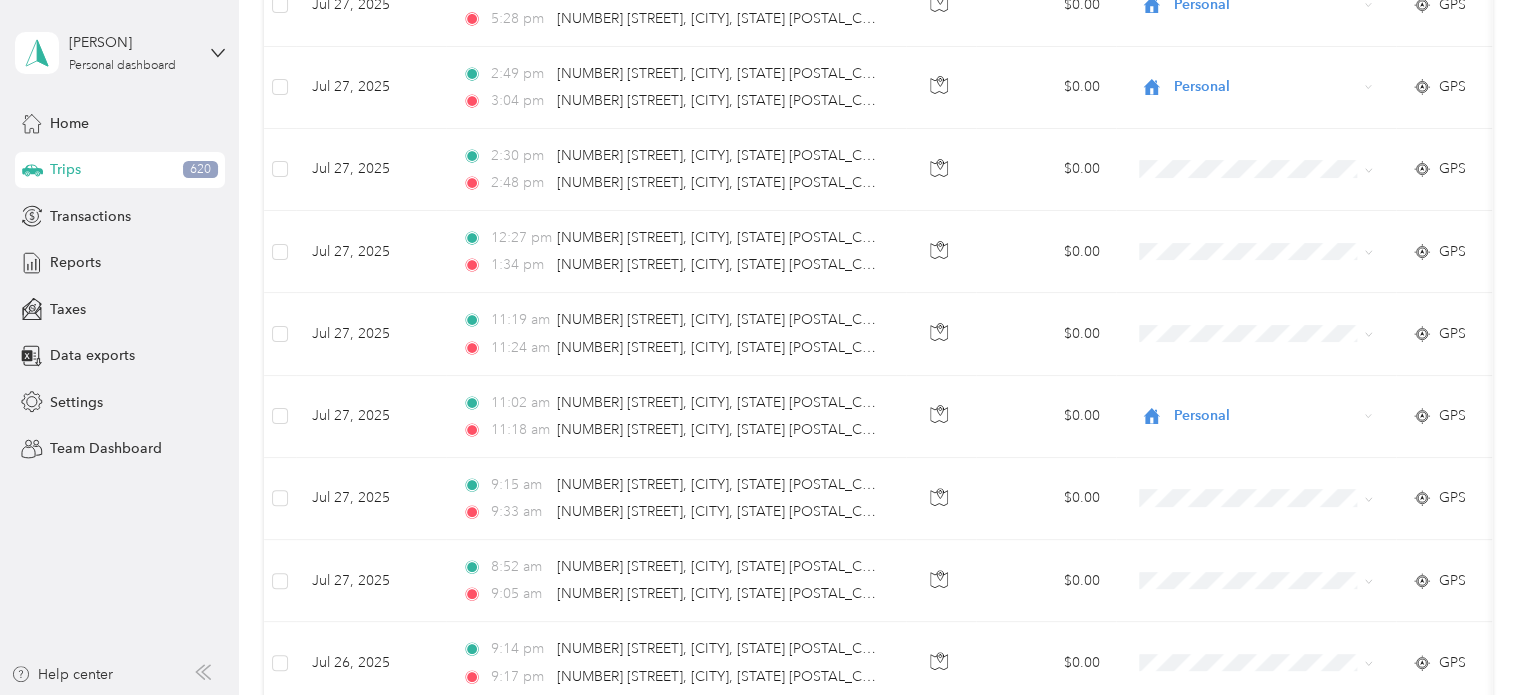 scroll, scrollTop: 461, scrollLeft: 0, axis: vertical 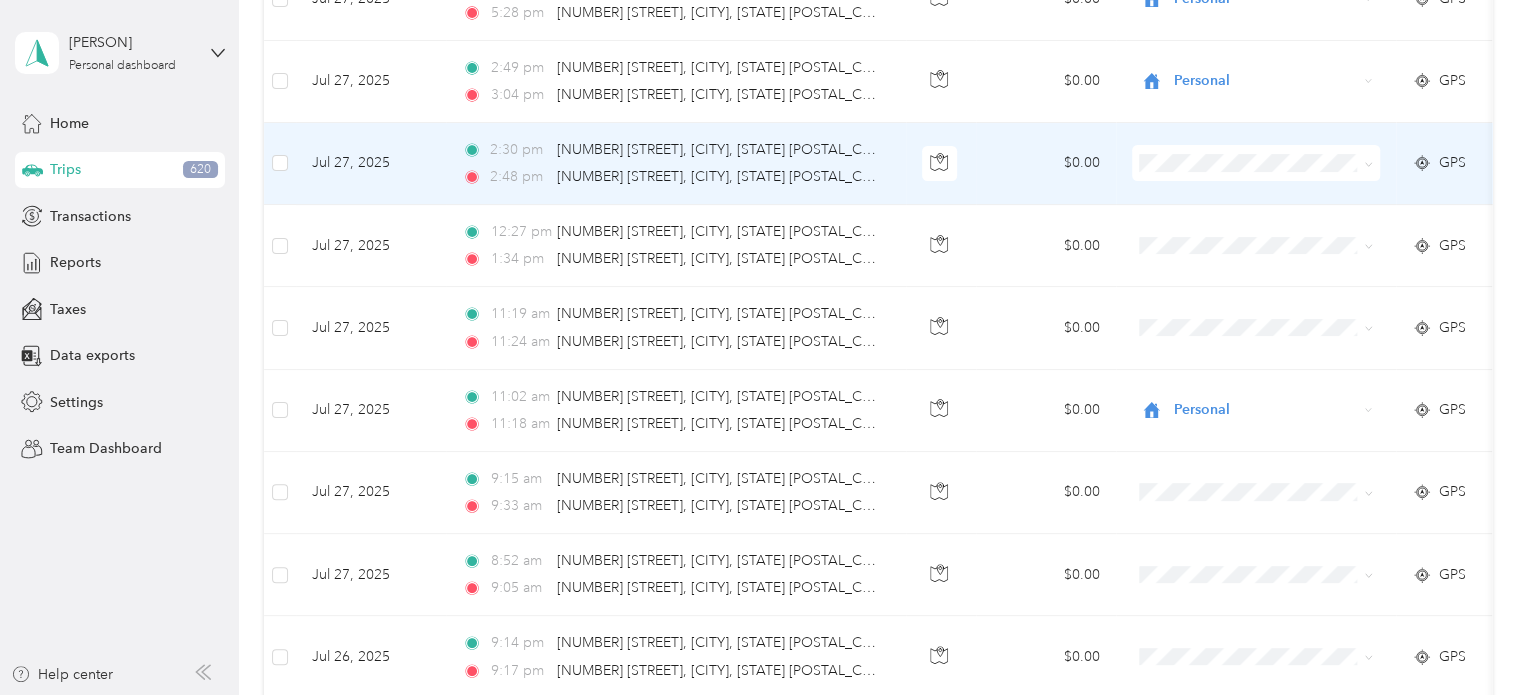 click on "Personal" at bounding box center (1273, 197) 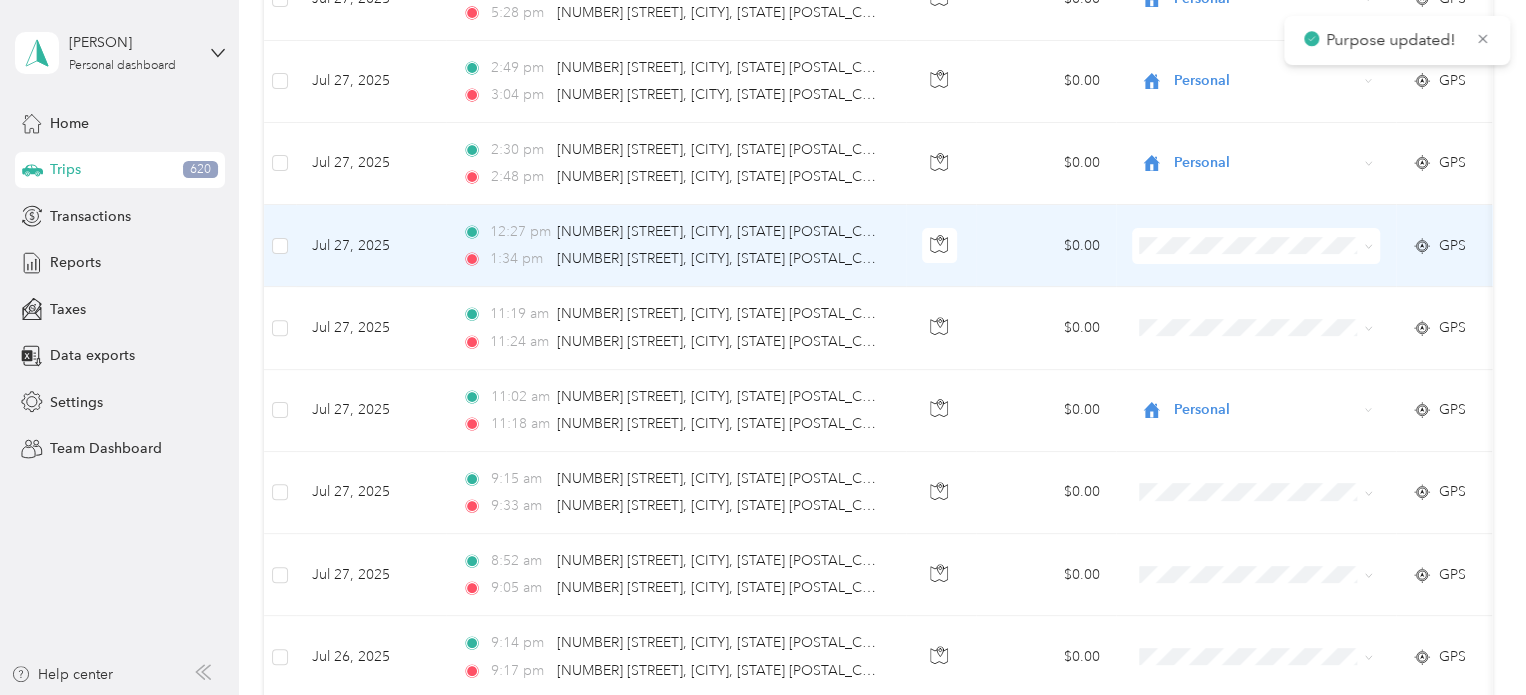 click on "Personal" at bounding box center (1273, 281) 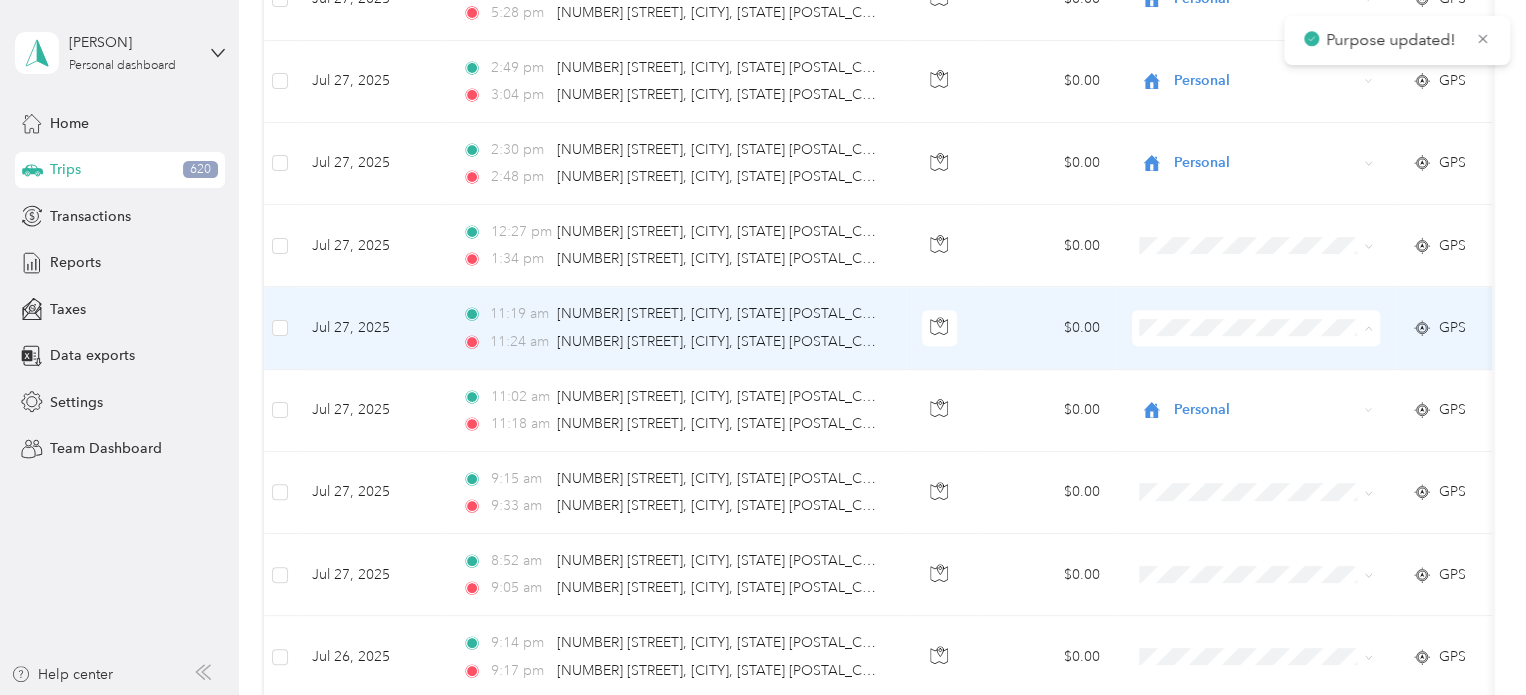 click on "Personal" at bounding box center (1273, 363) 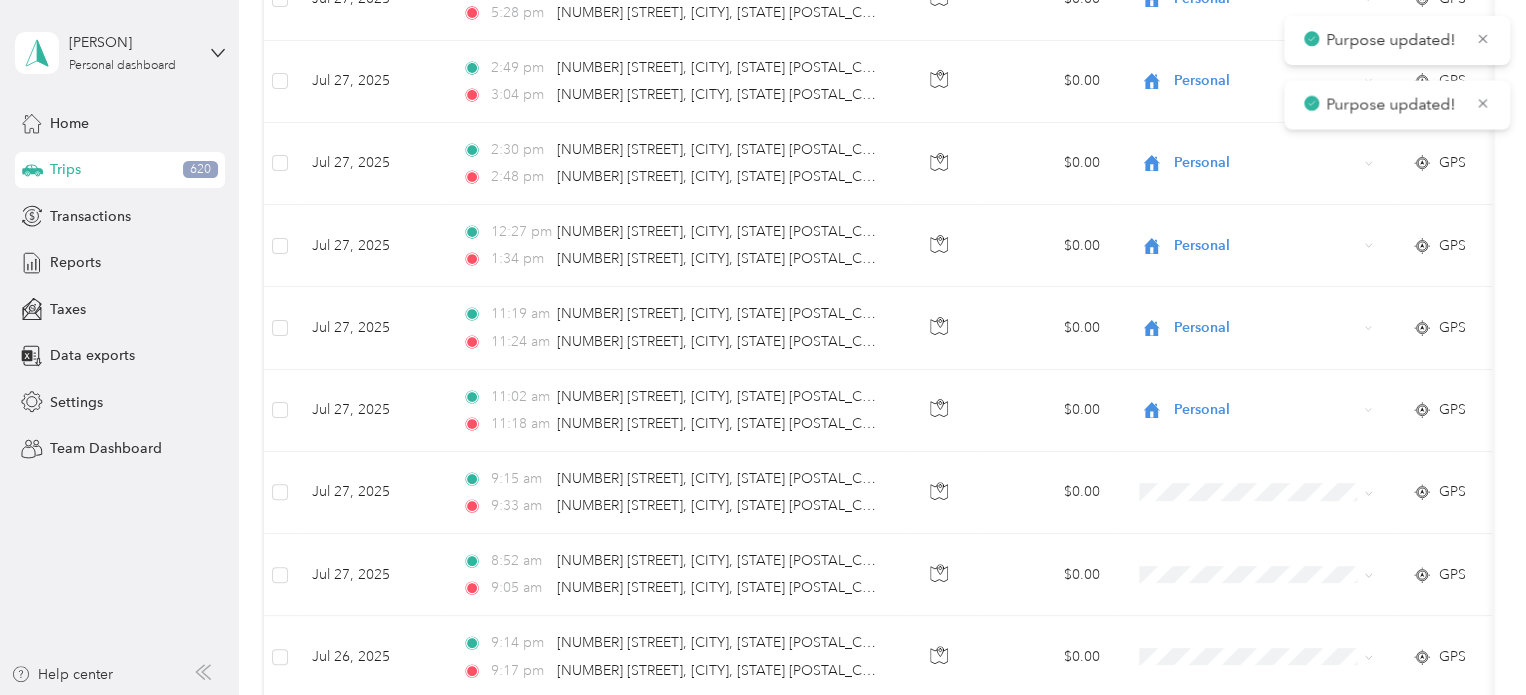 scroll, scrollTop: 0, scrollLeft: 0, axis: both 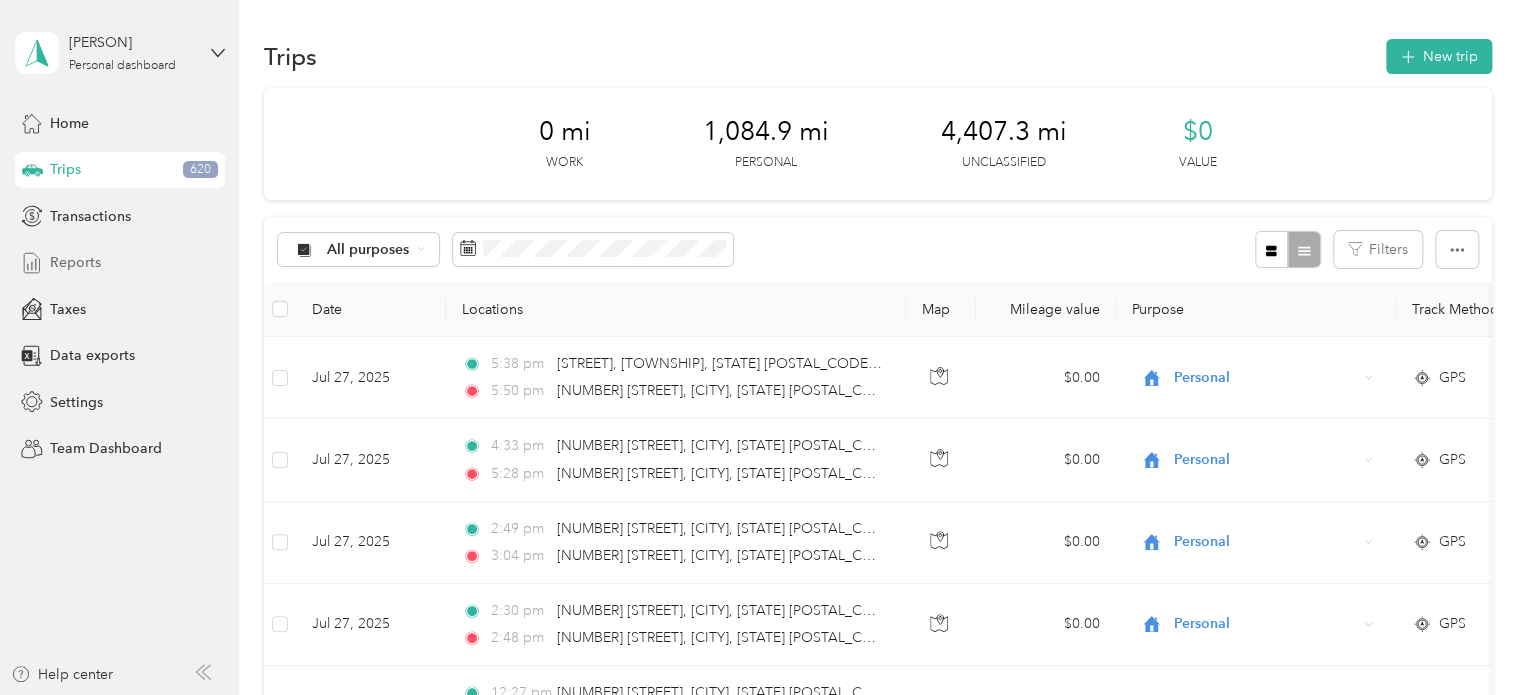 click on "Reports" at bounding box center [75, 262] 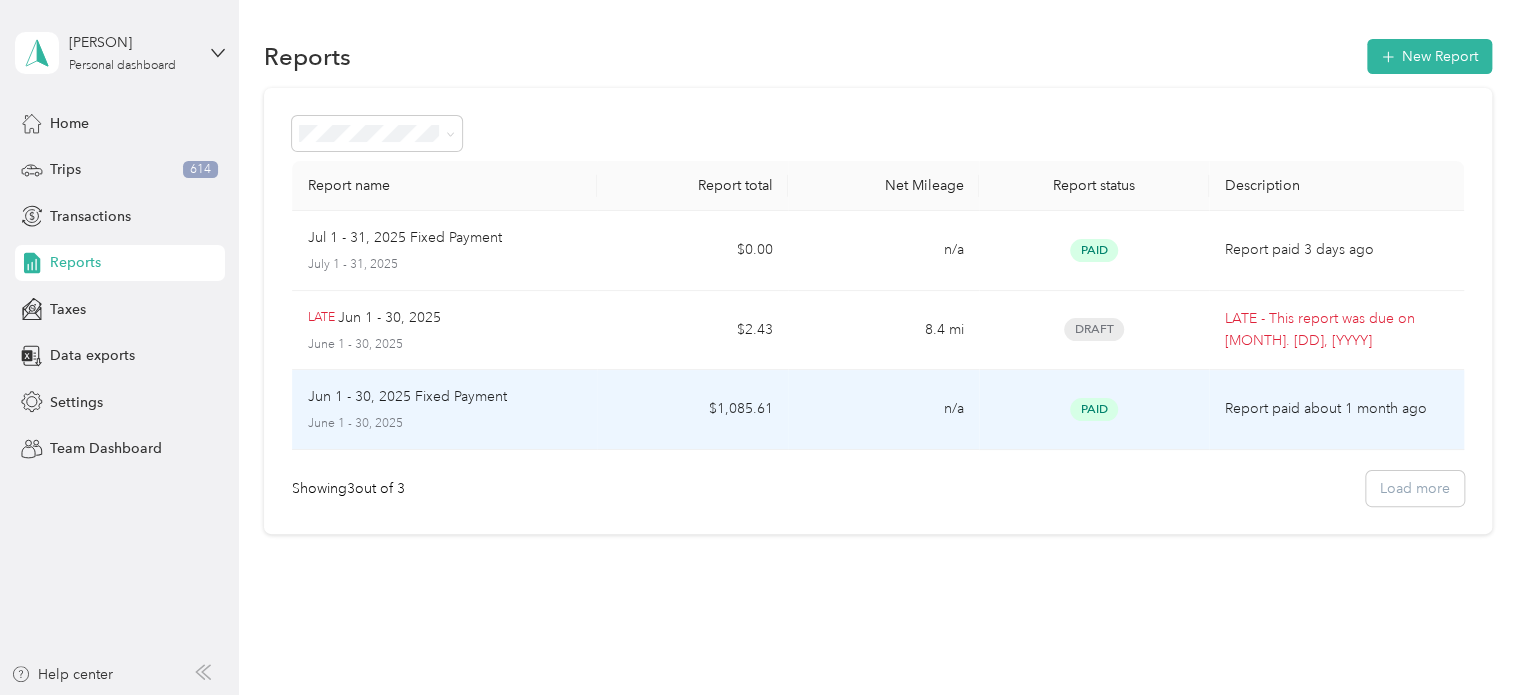 click on "$1,085.61" at bounding box center (692, 410) 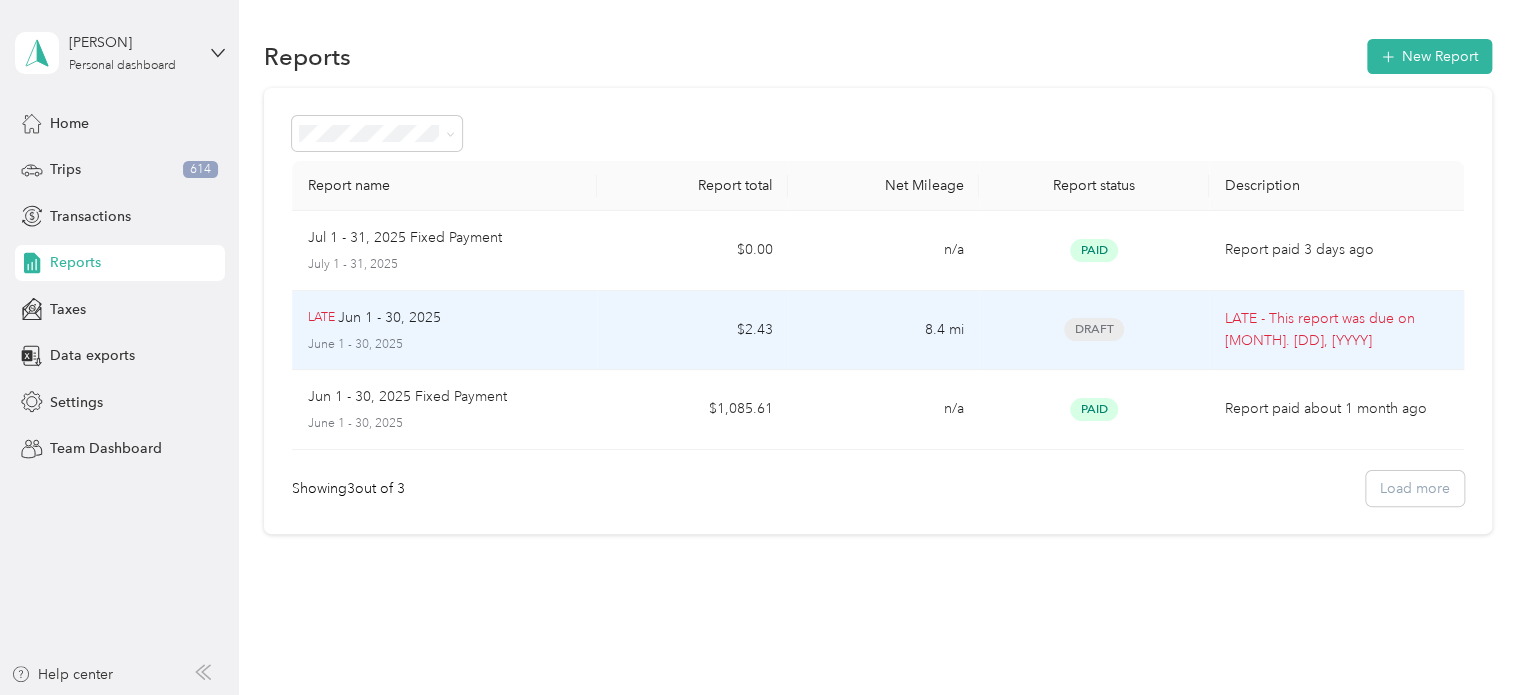 click on "8.4 mi" at bounding box center (883, 331) 